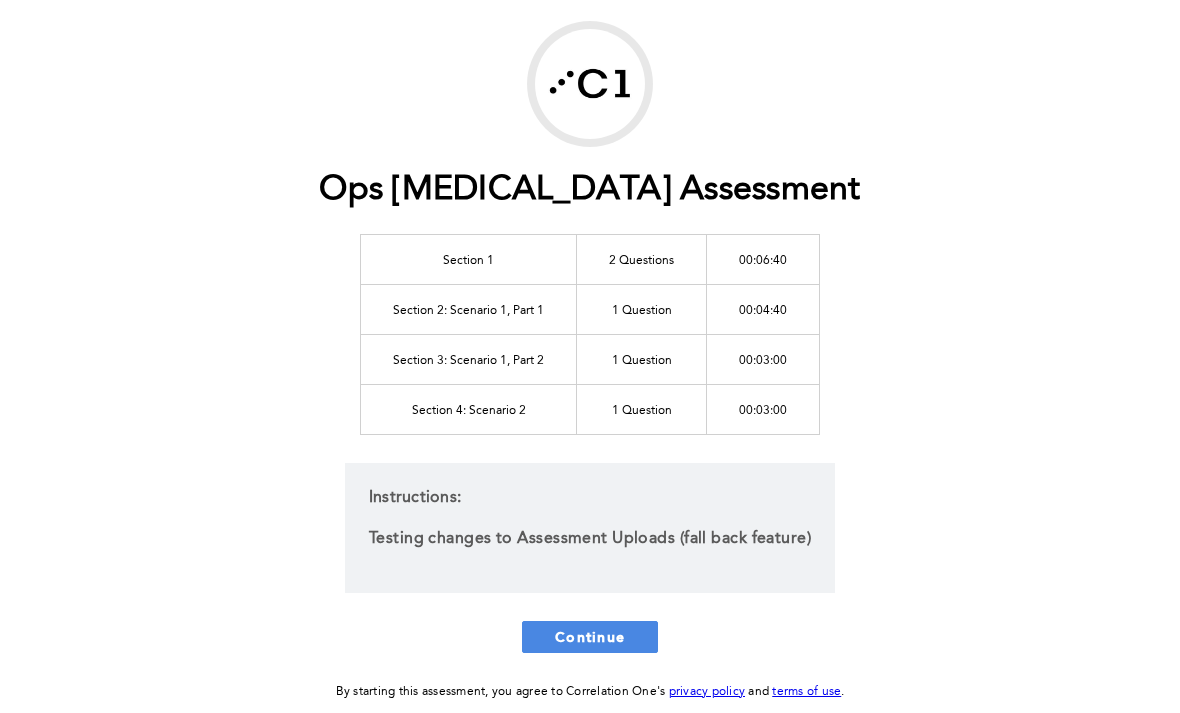scroll, scrollTop: 137, scrollLeft: 0, axis: vertical 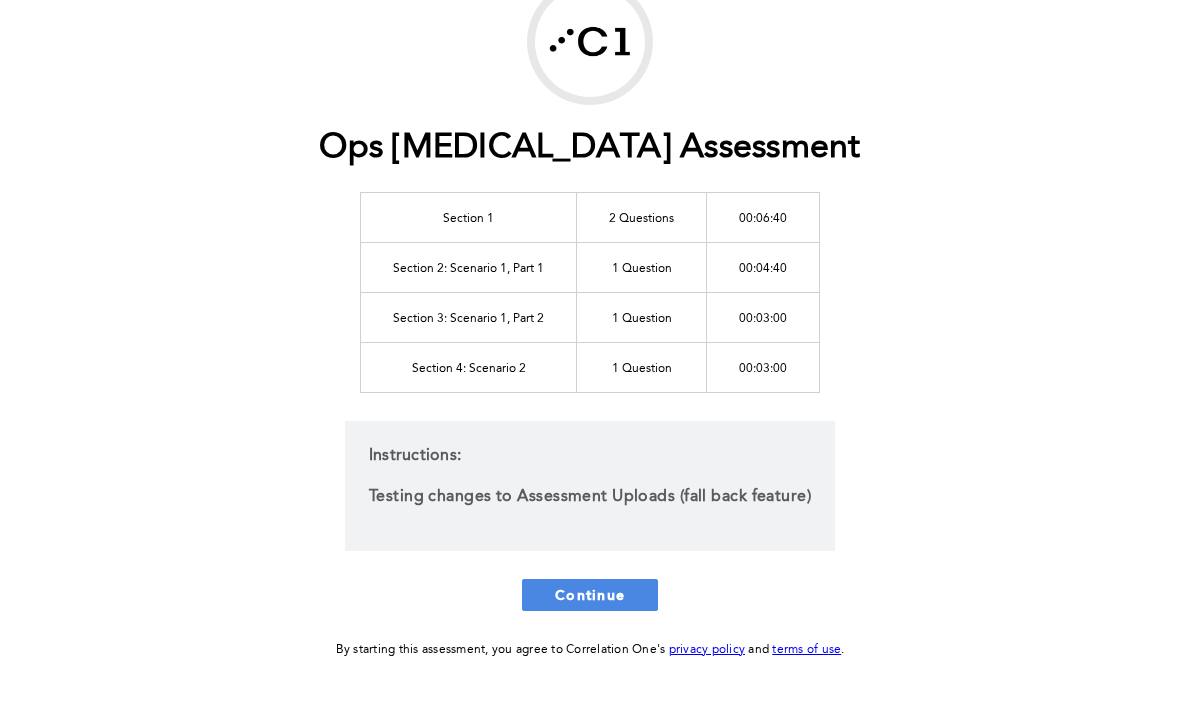 click on "Continue" at bounding box center (590, 594) 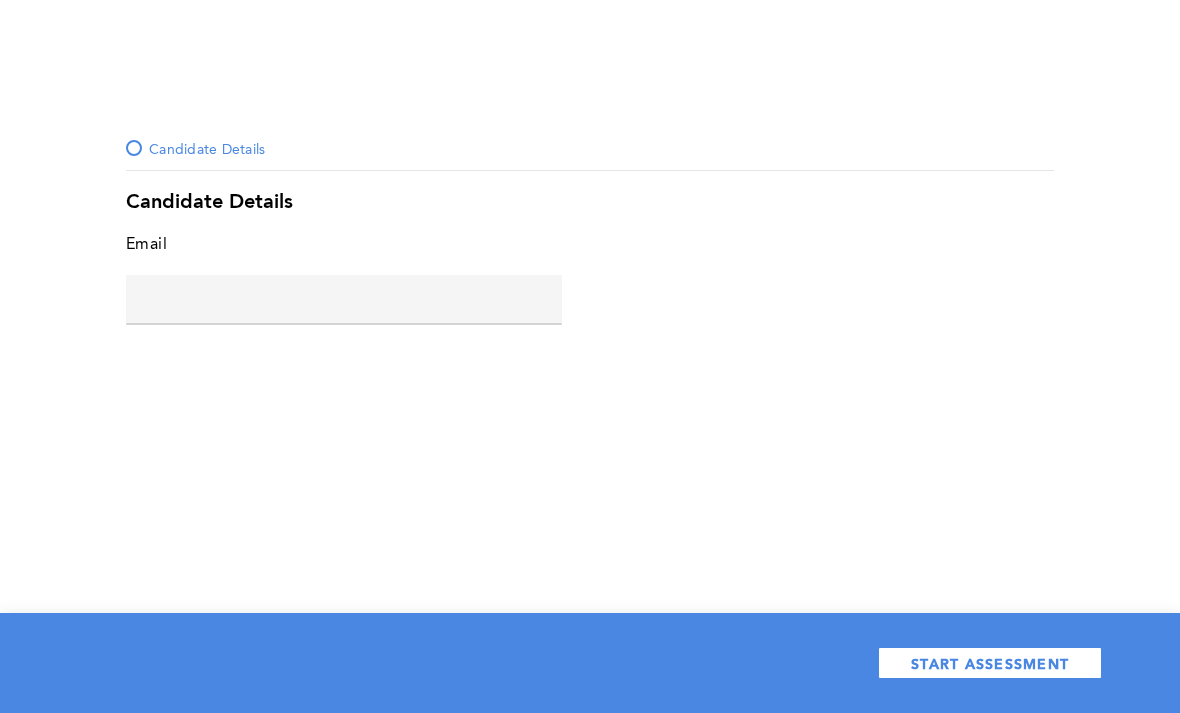 click 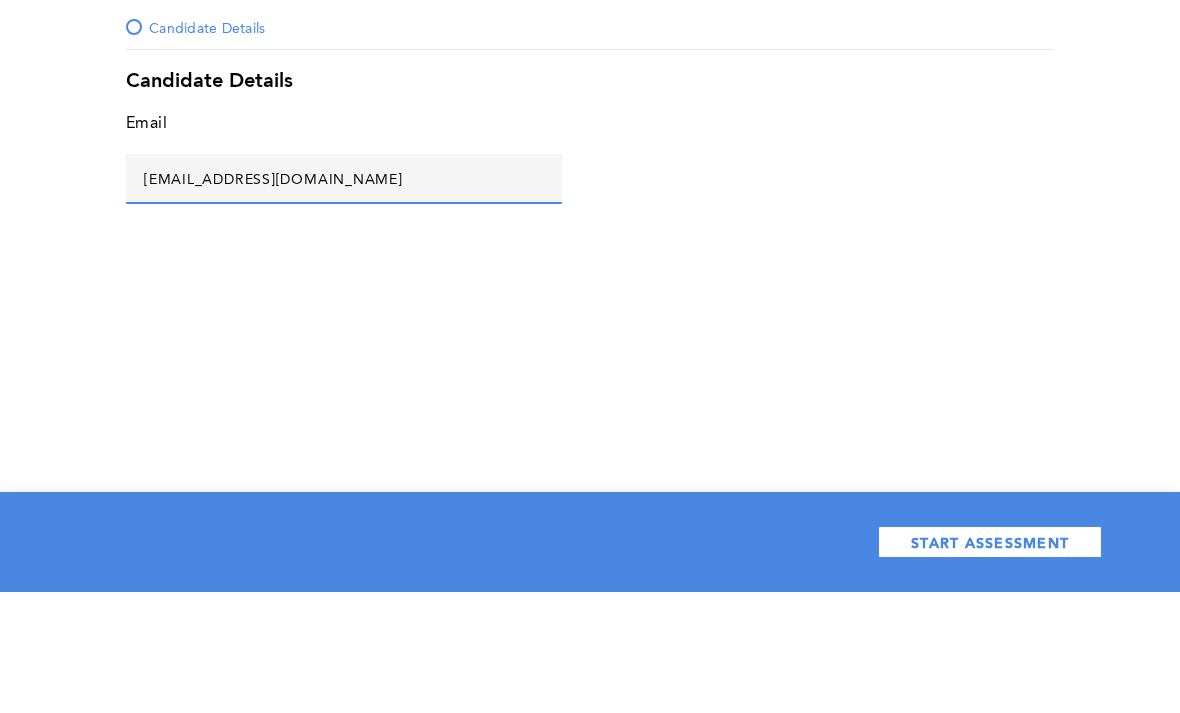 type on "[EMAIL_ADDRESS][DOMAIN_NAME]" 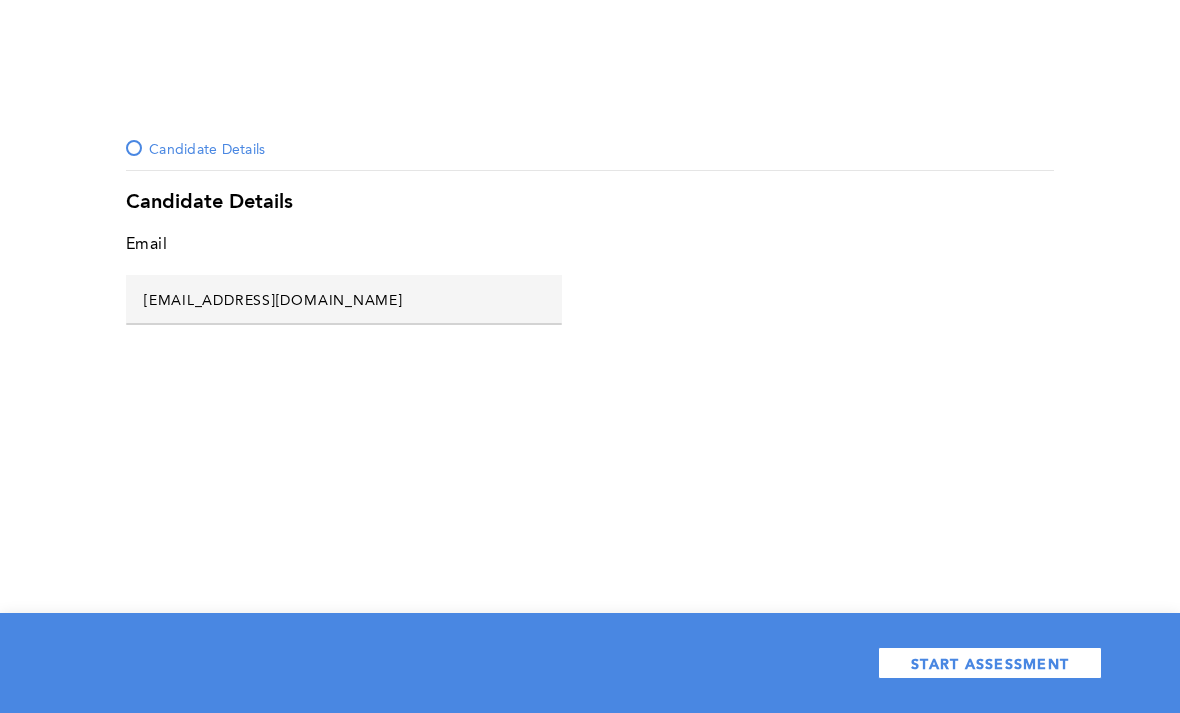 click on "START ASSESSMENT" at bounding box center (990, 663) 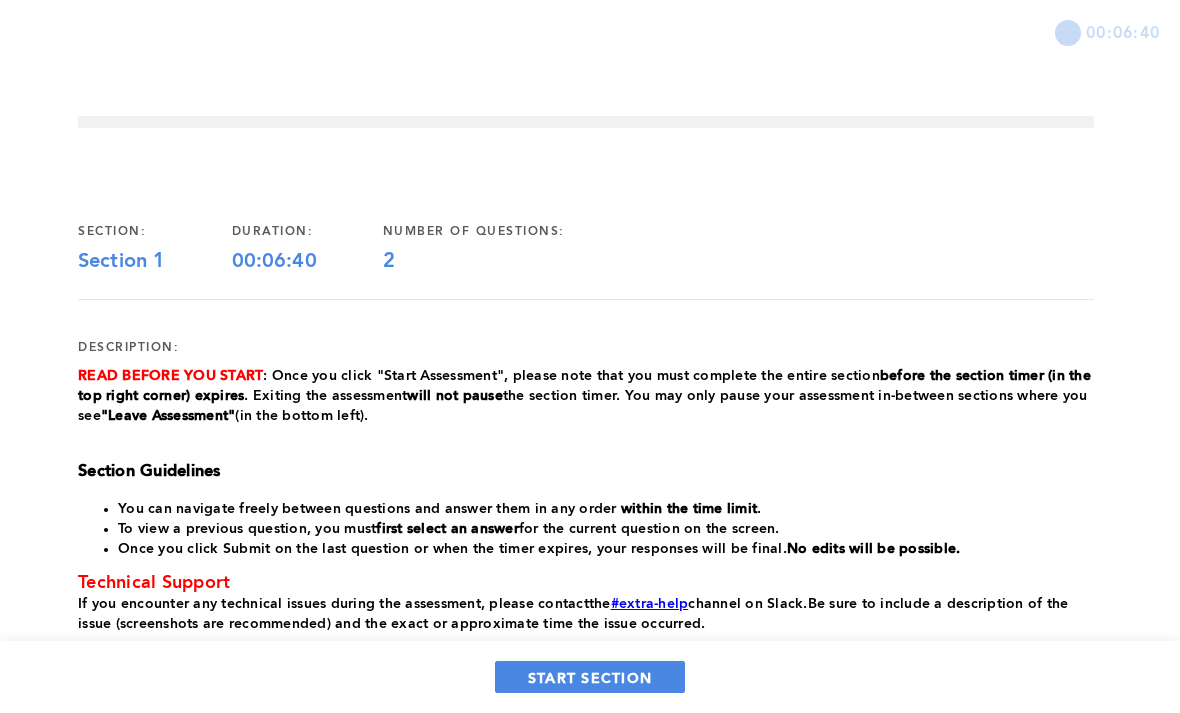 click on "START SECTION" at bounding box center (590, 677) 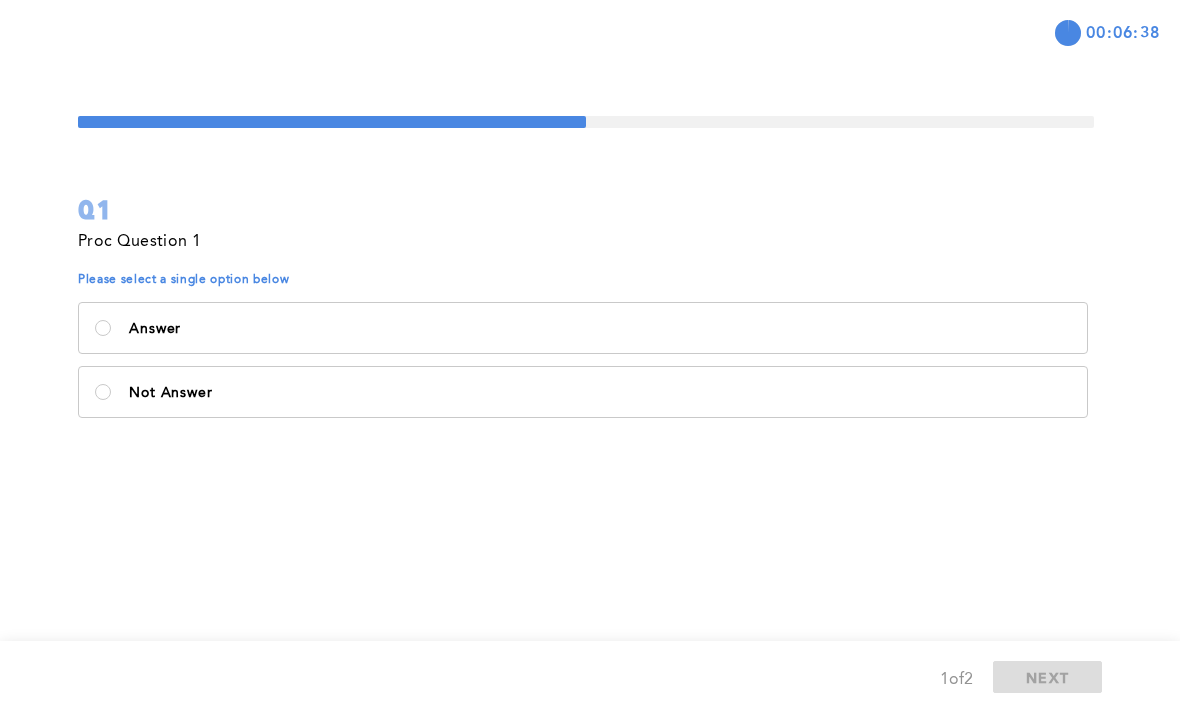 click on "Not Answer" at bounding box center (600, 393) 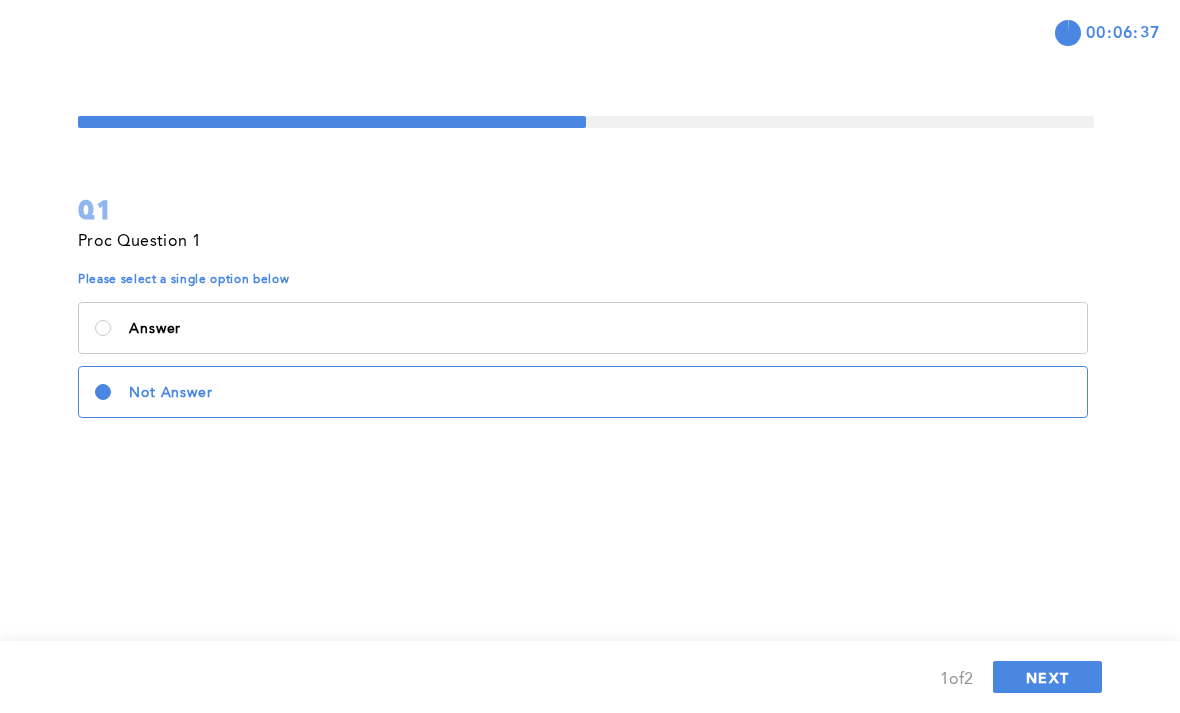 click on "NEXT" at bounding box center (1047, 677) 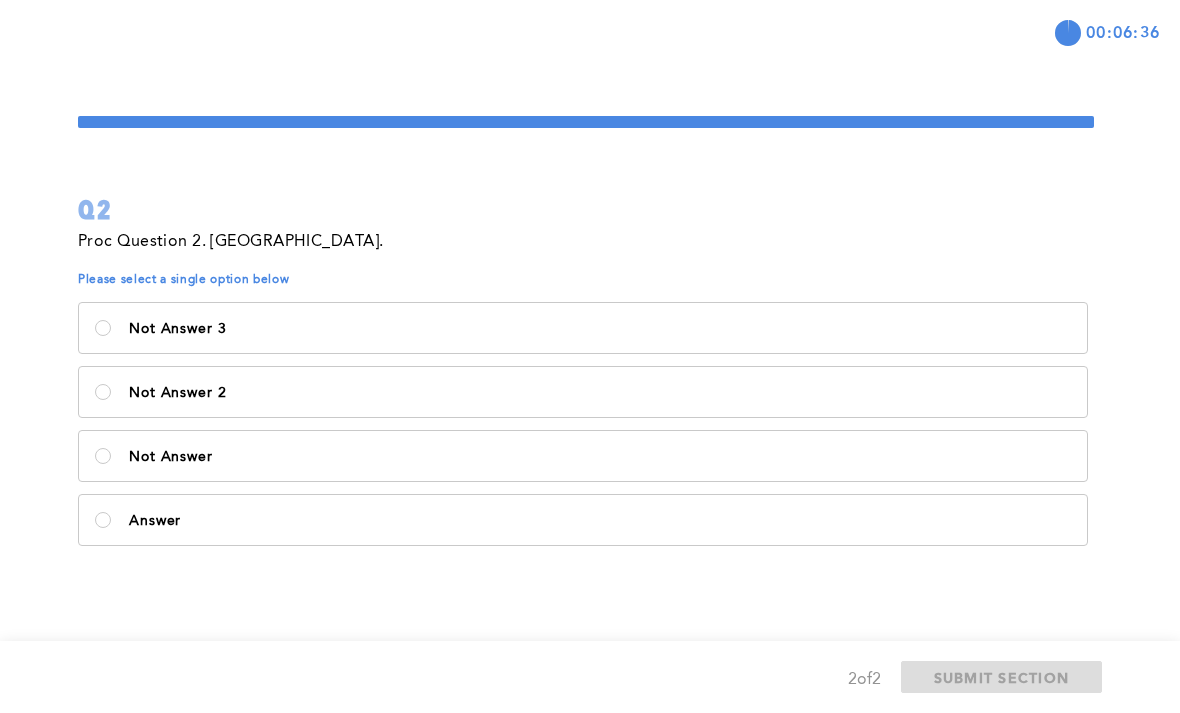 click on "Not Answer 2" at bounding box center (583, 392) 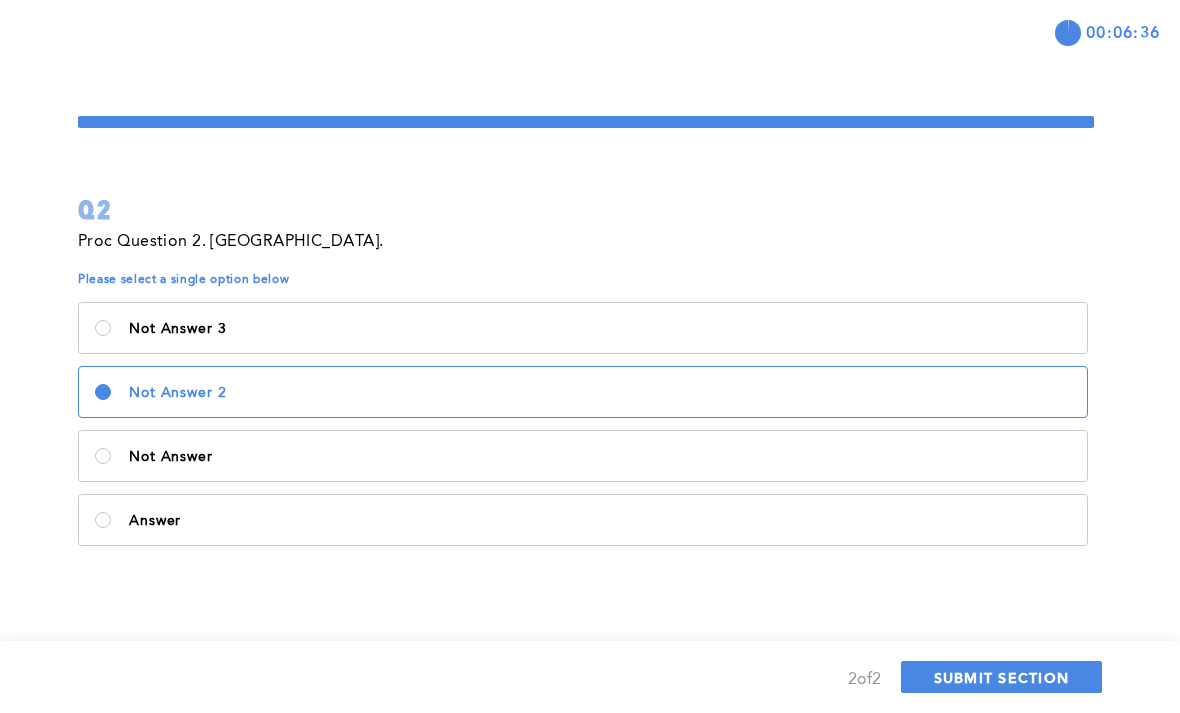 click on "SUBMIT SECTION" at bounding box center [1002, 677] 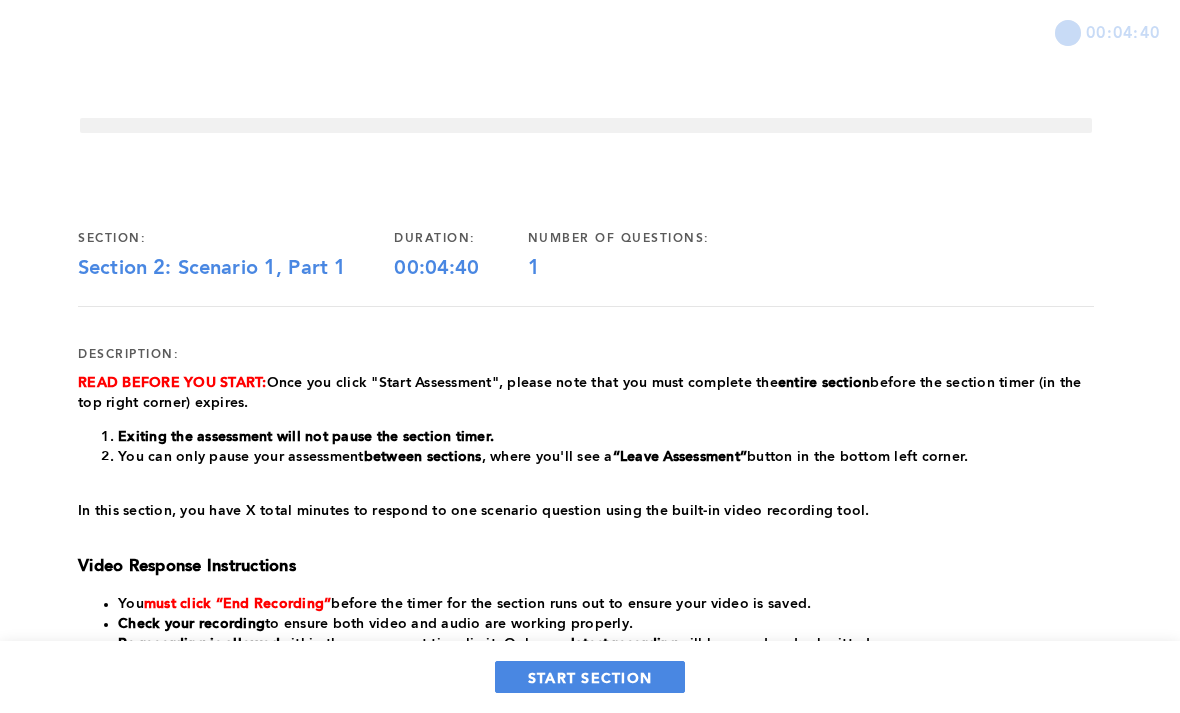 click on "START SECTION" at bounding box center (590, 677) 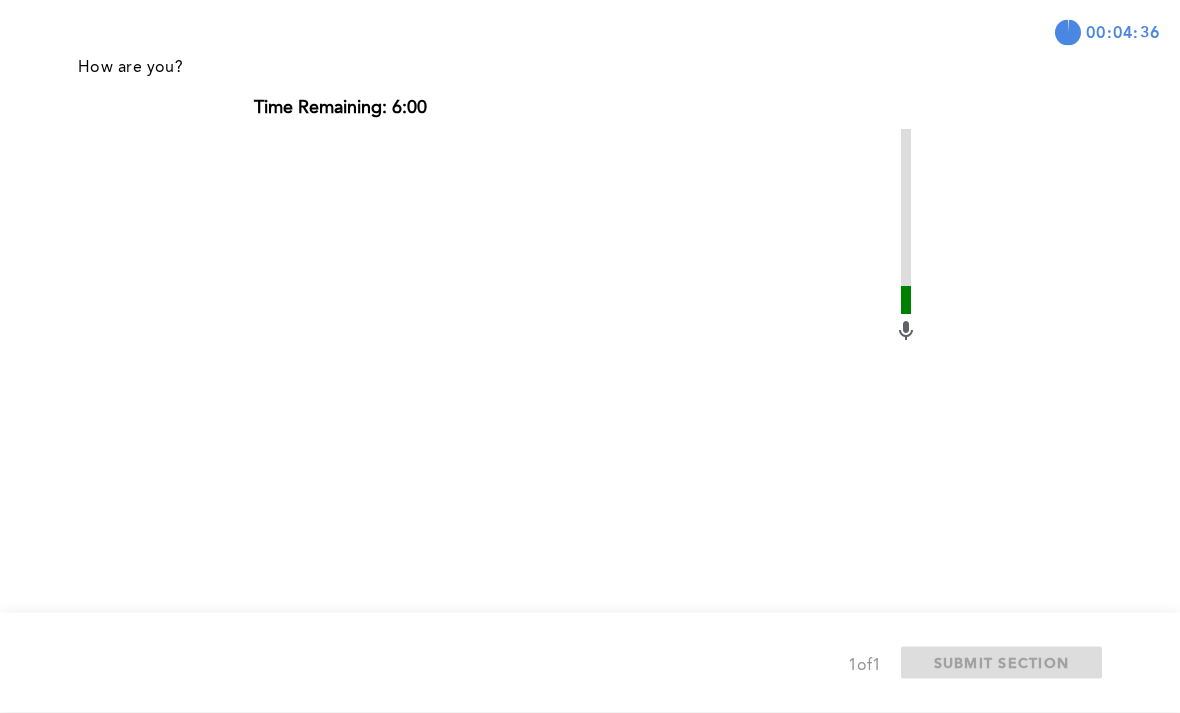 scroll, scrollTop: 182, scrollLeft: 0, axis: vertical 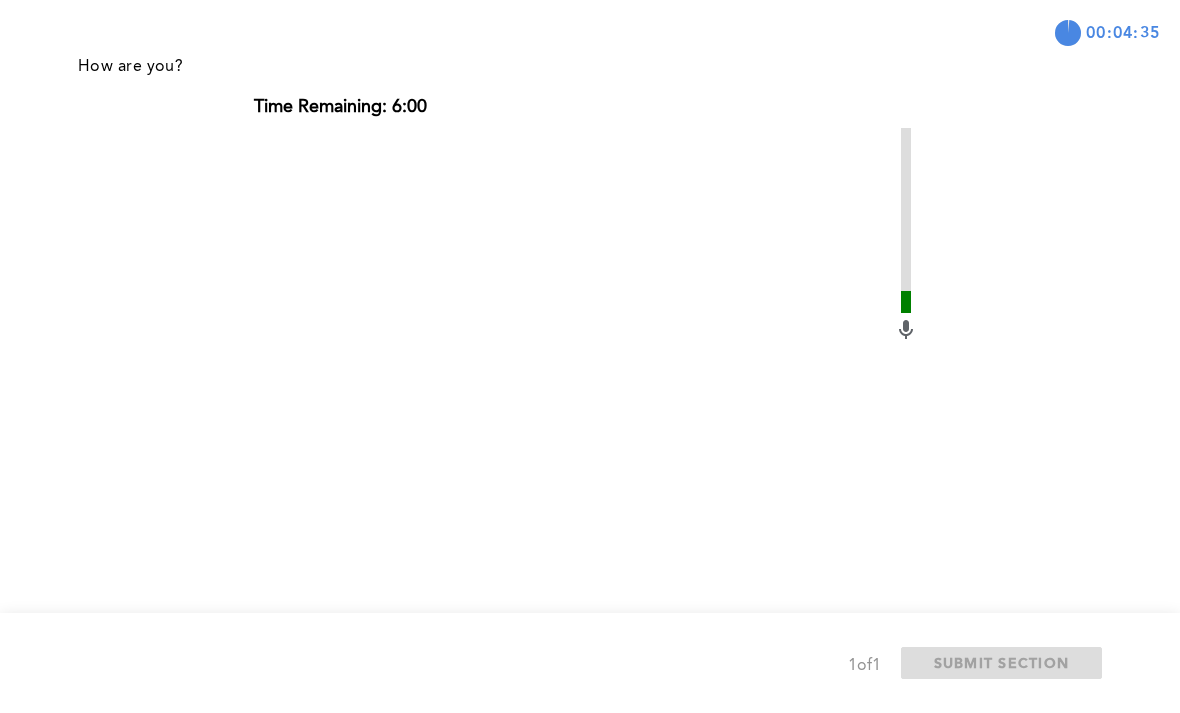 click on "Start recording" at bounding box center [346, 639] 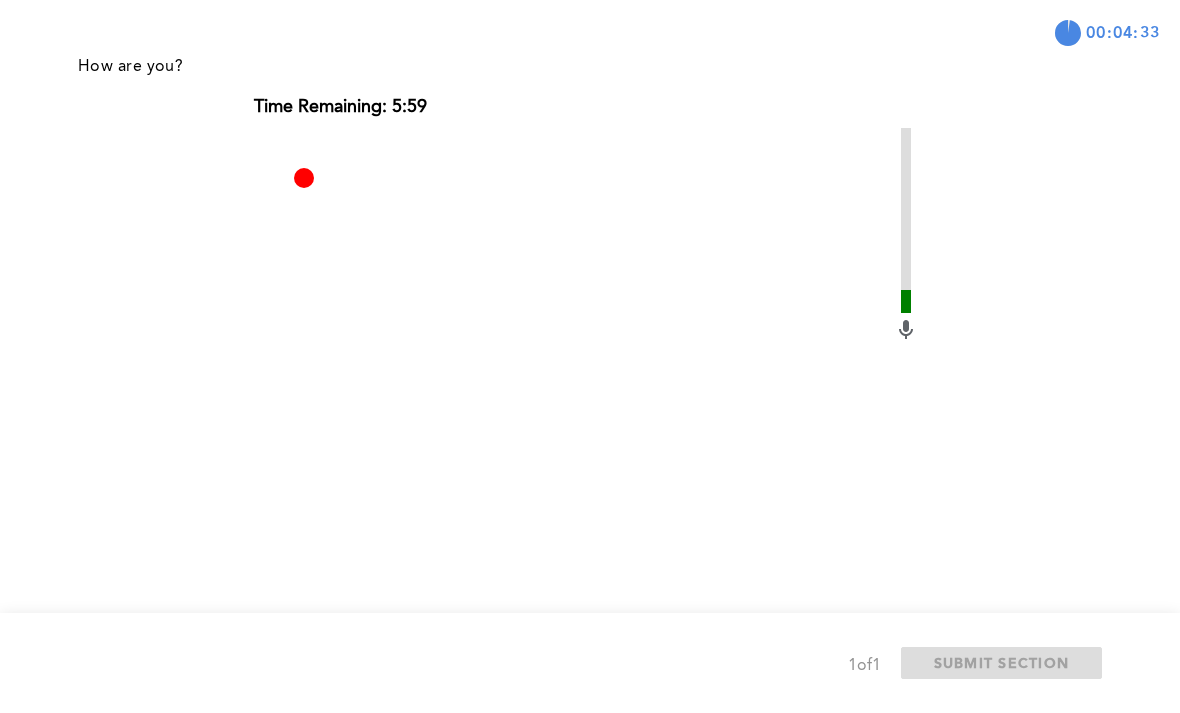 click on "Stop recording" at bounding box center [345, 639] 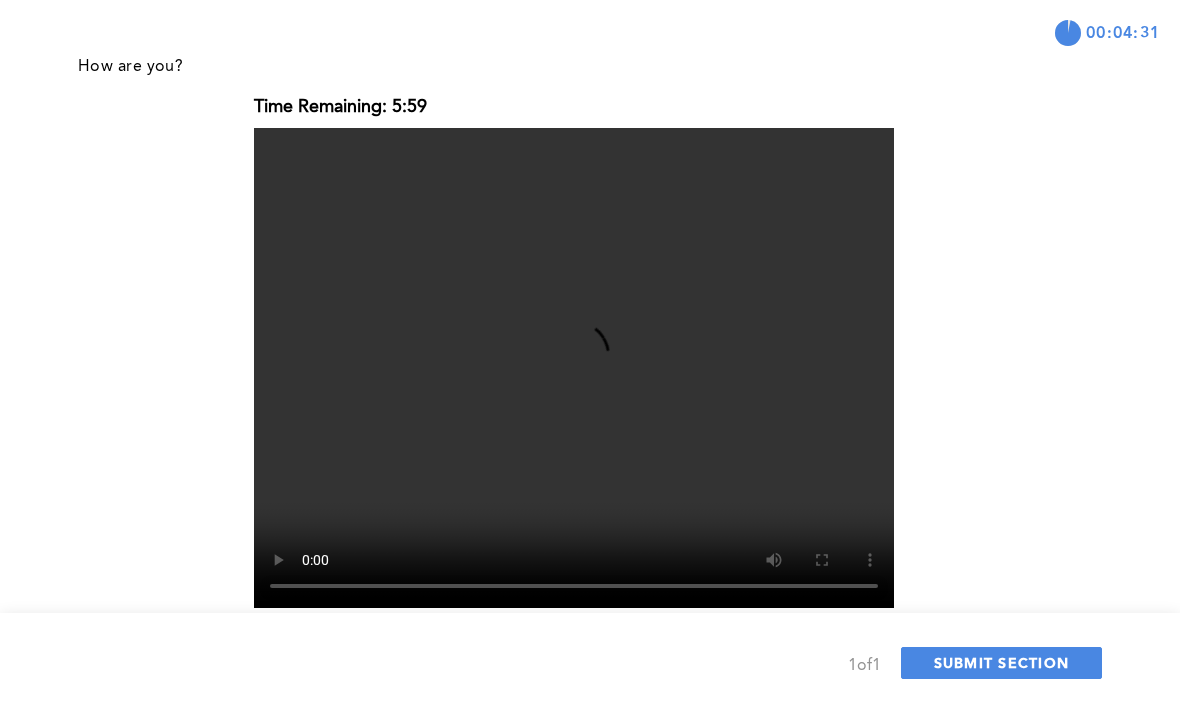 scroll, scrollTop: 221, scrollLeft: 0, axis: vertical 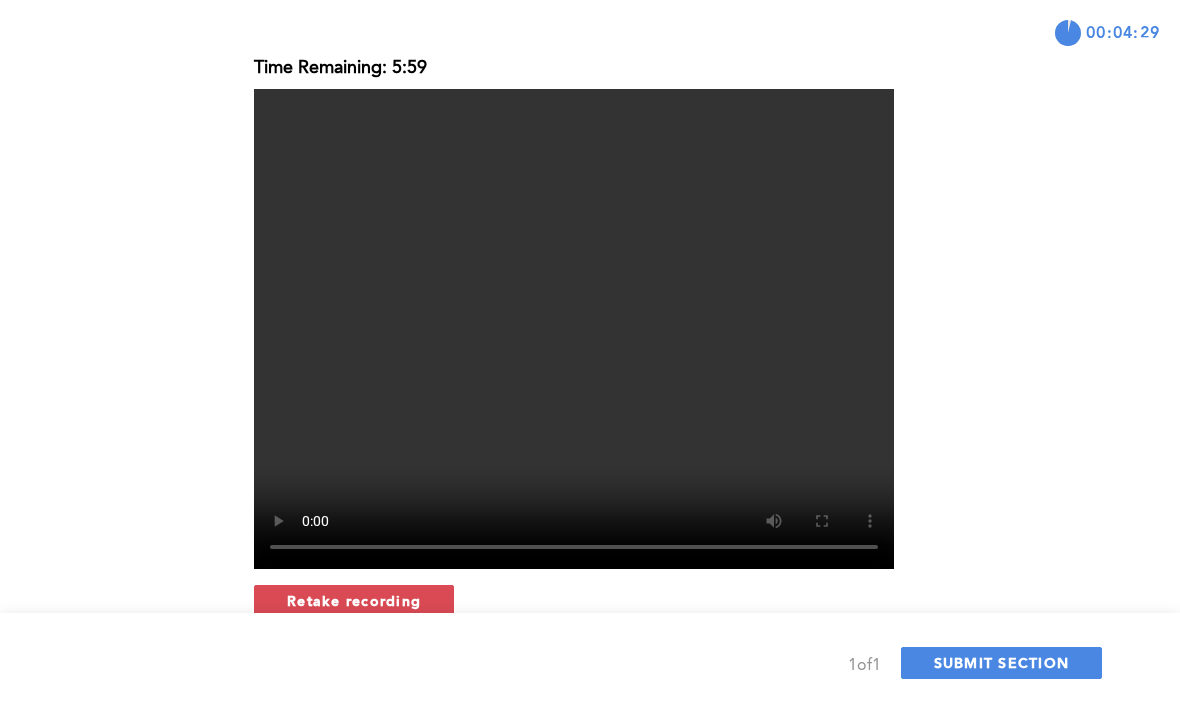 click on "SUBMIT SECTION" at bounding box center (1002, 662) 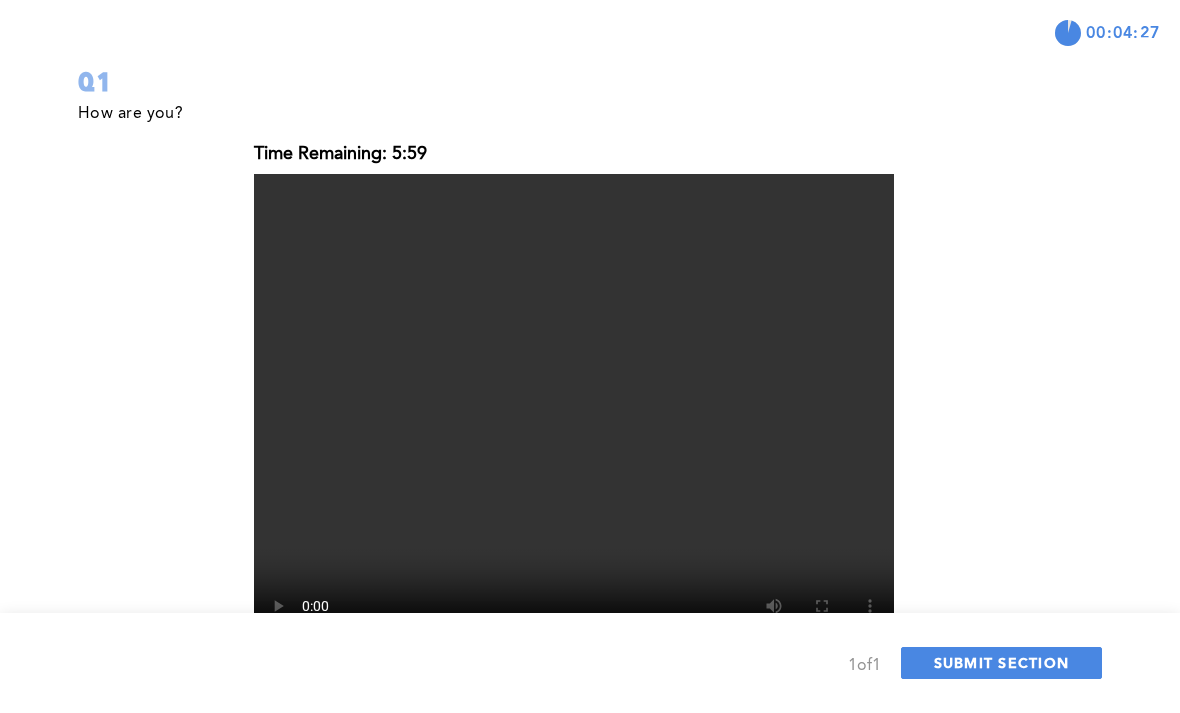 click on "Yes, Complete Section" at bounding box center [168, -34] 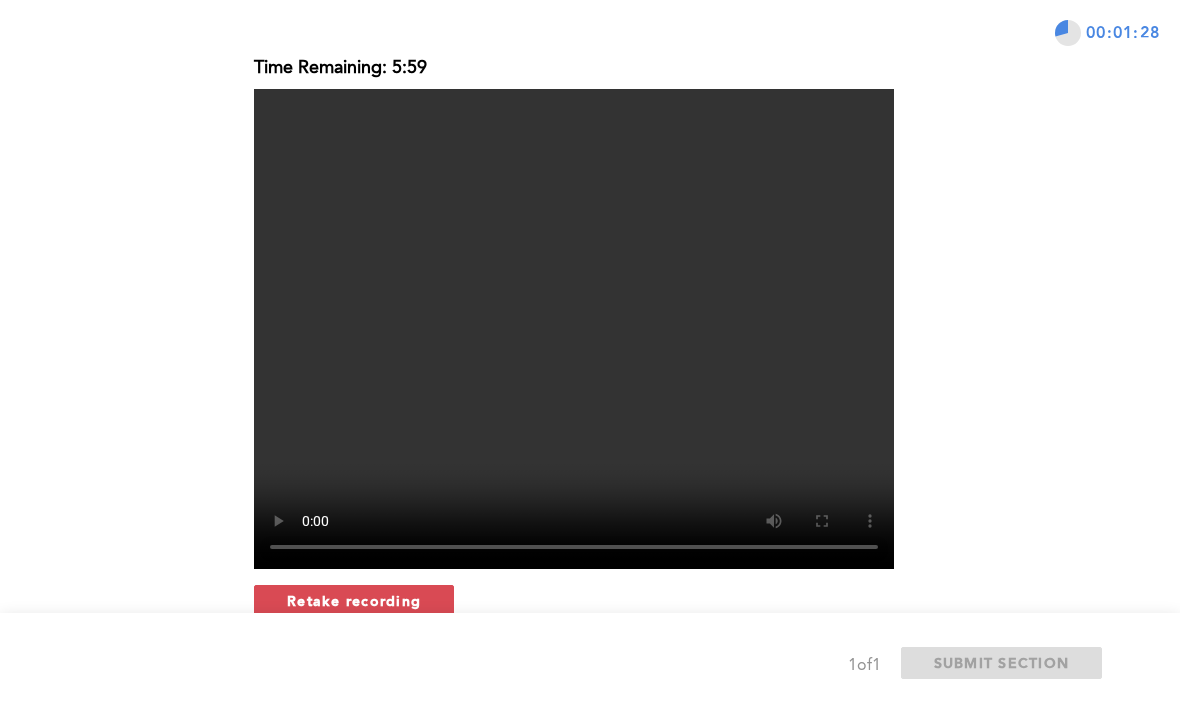 click on "Retake recording" at bounding box center (354, 600) 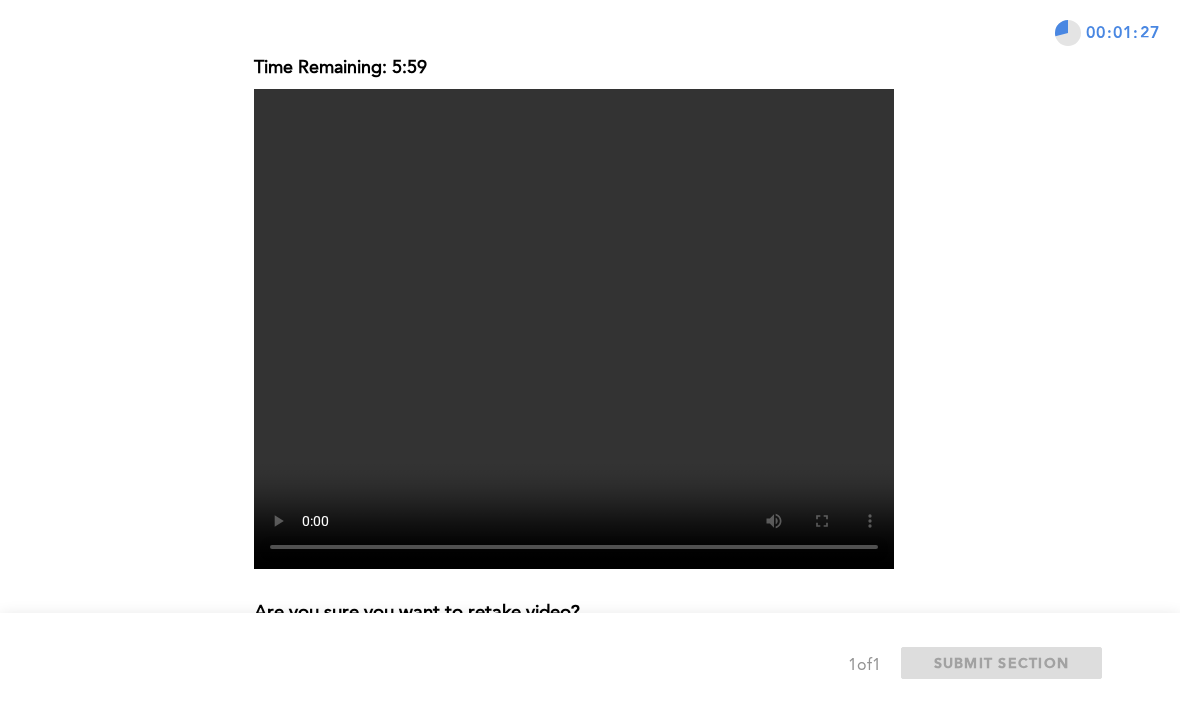 click on "No, use previous recording" at bounding box center (392, 668) 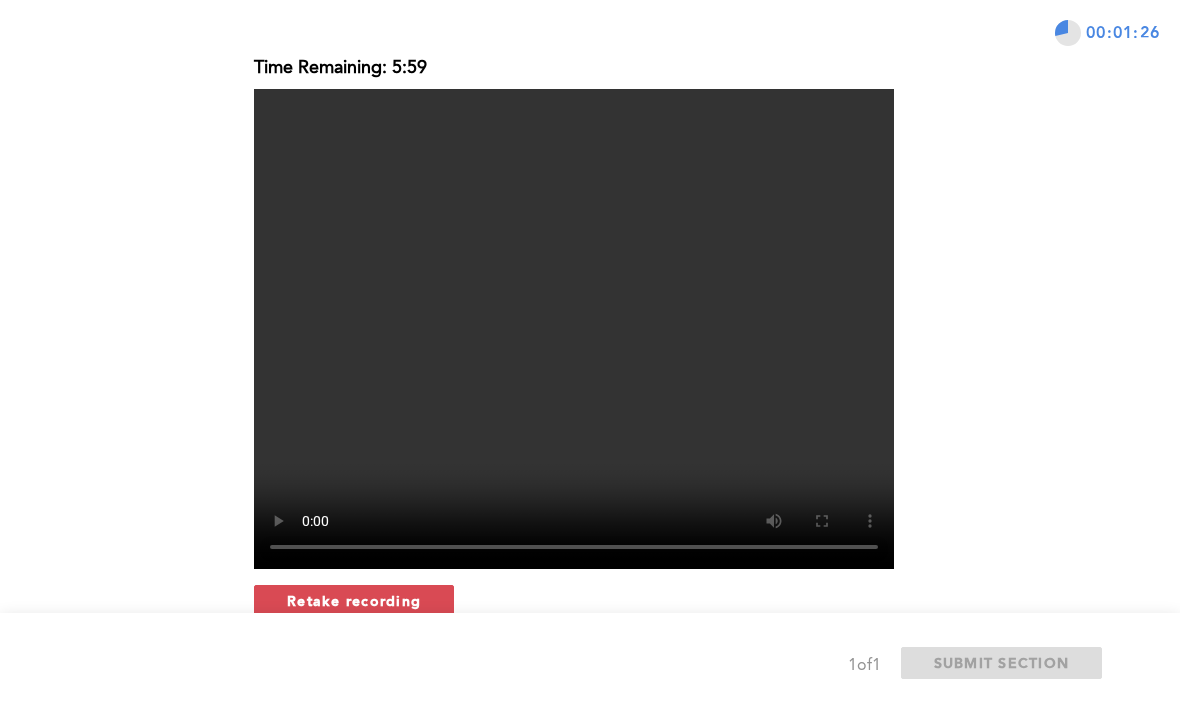 click on "Retake recording" at bounding box center (354, 601) 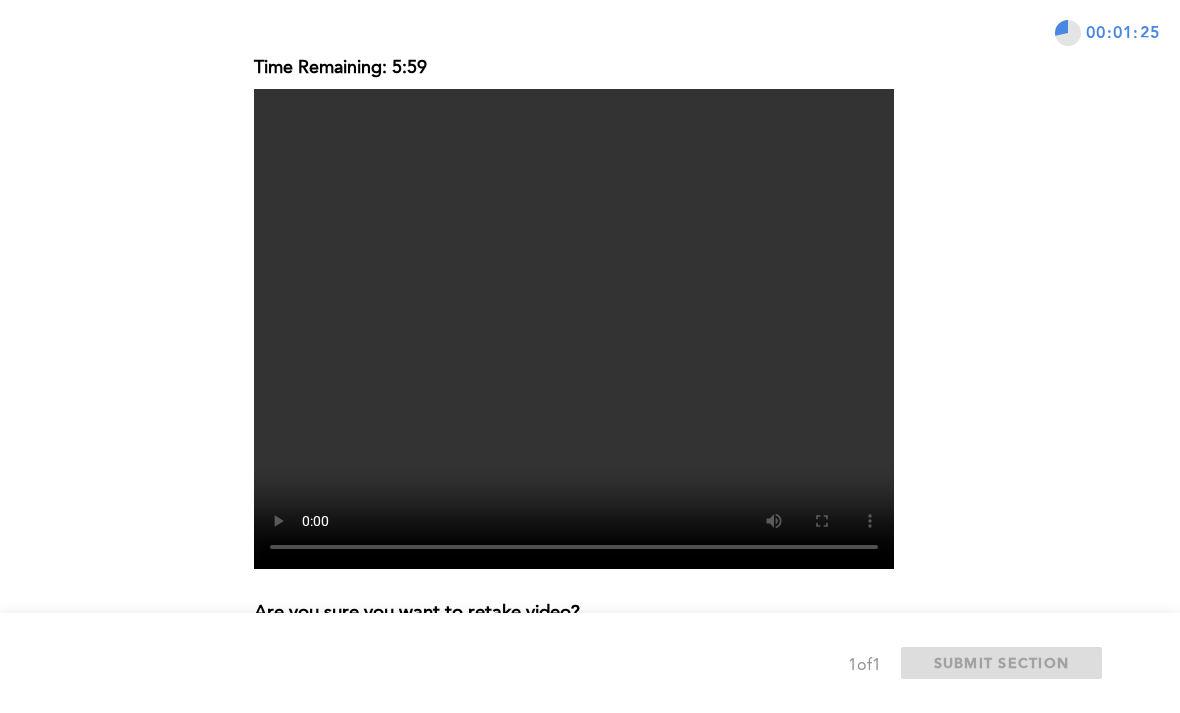 click on "Yes, retake video" at bounding box center (354, 699) 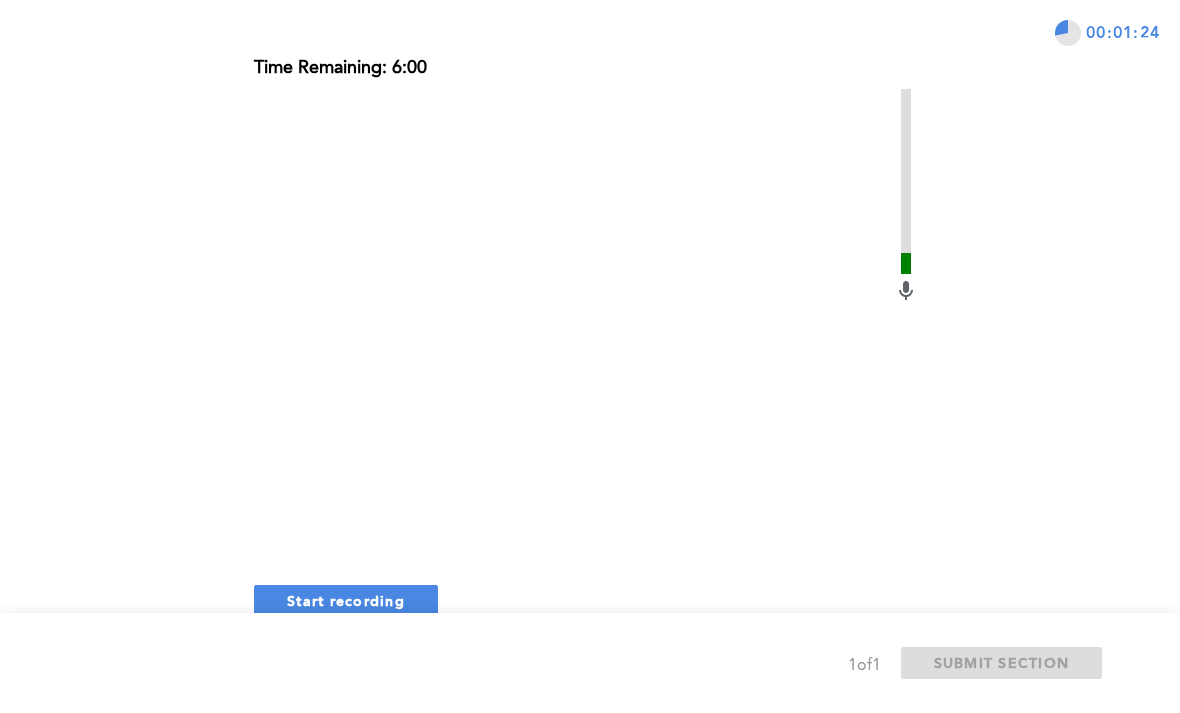 click on "Start recording" at bounding box center (346, 601) 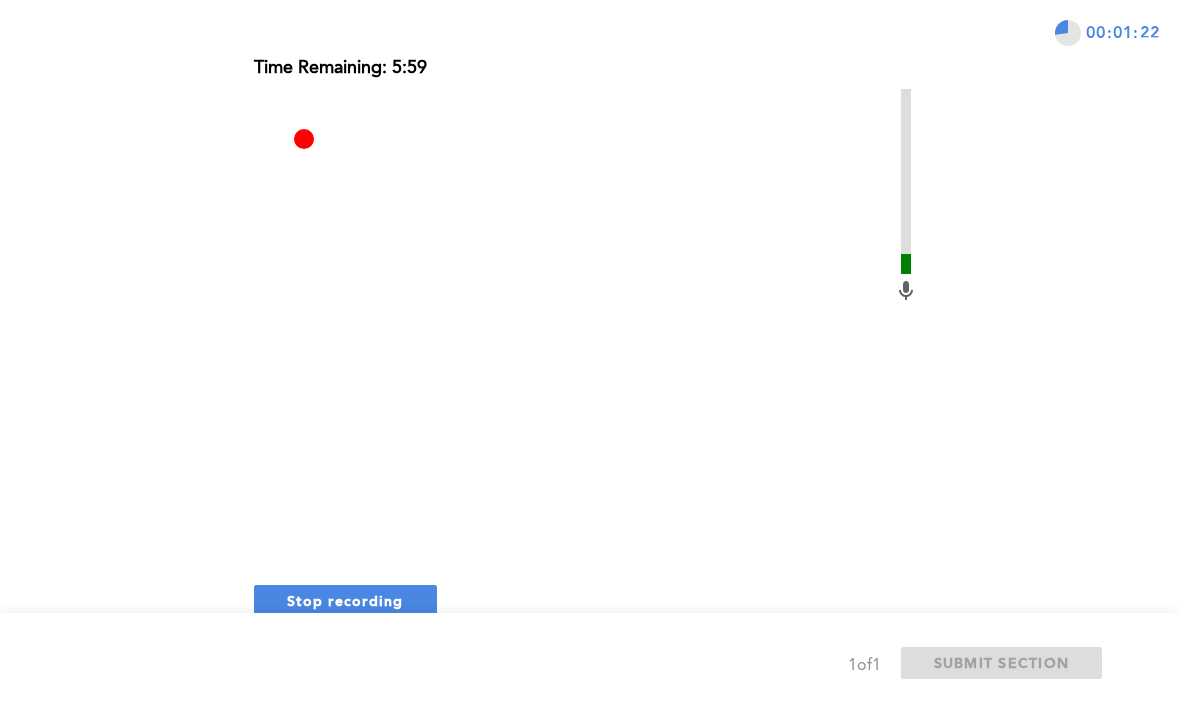 click on "Stop recording" at bounding box center (345, 600) 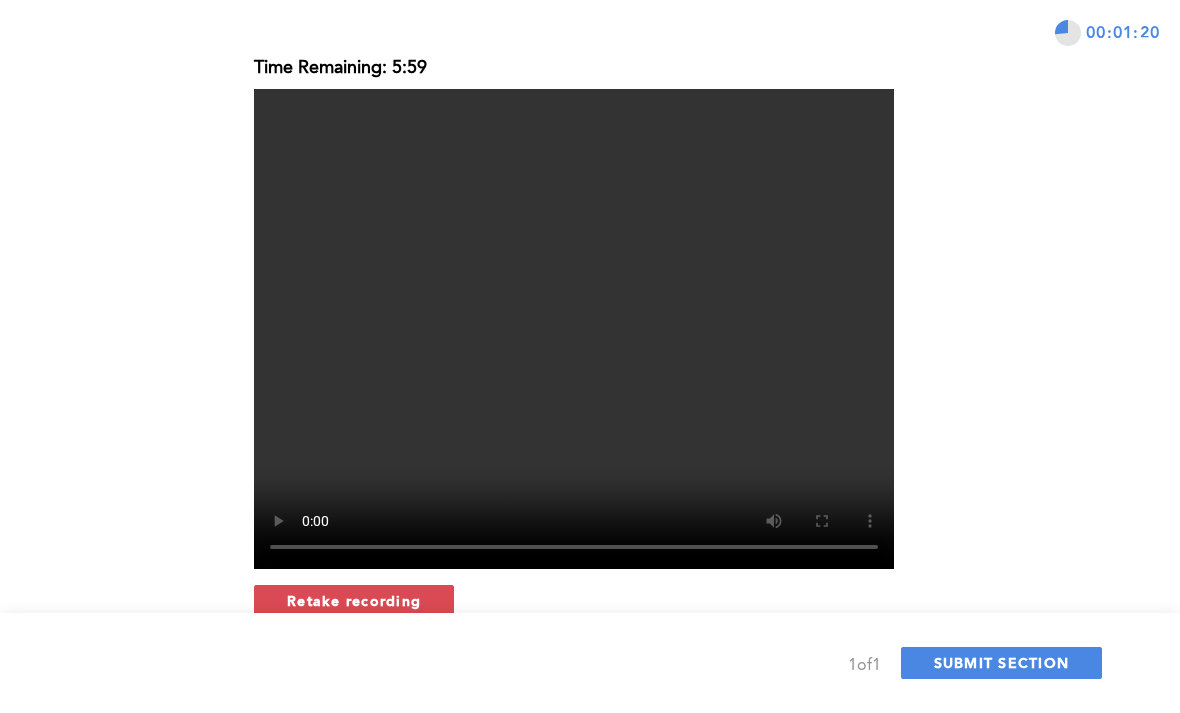 click on "SUBMIT SECTION" at bounding box center (1002, 662) 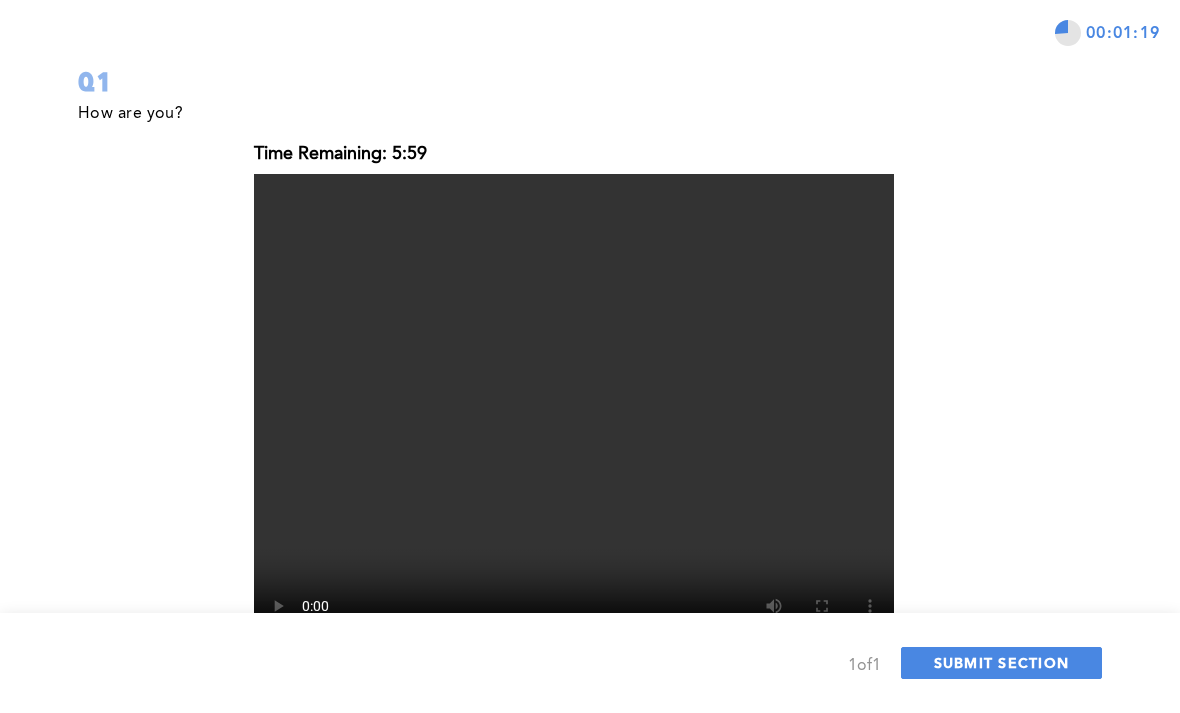 click on "Yes, Complete Section" at bounding box center [168, -34] 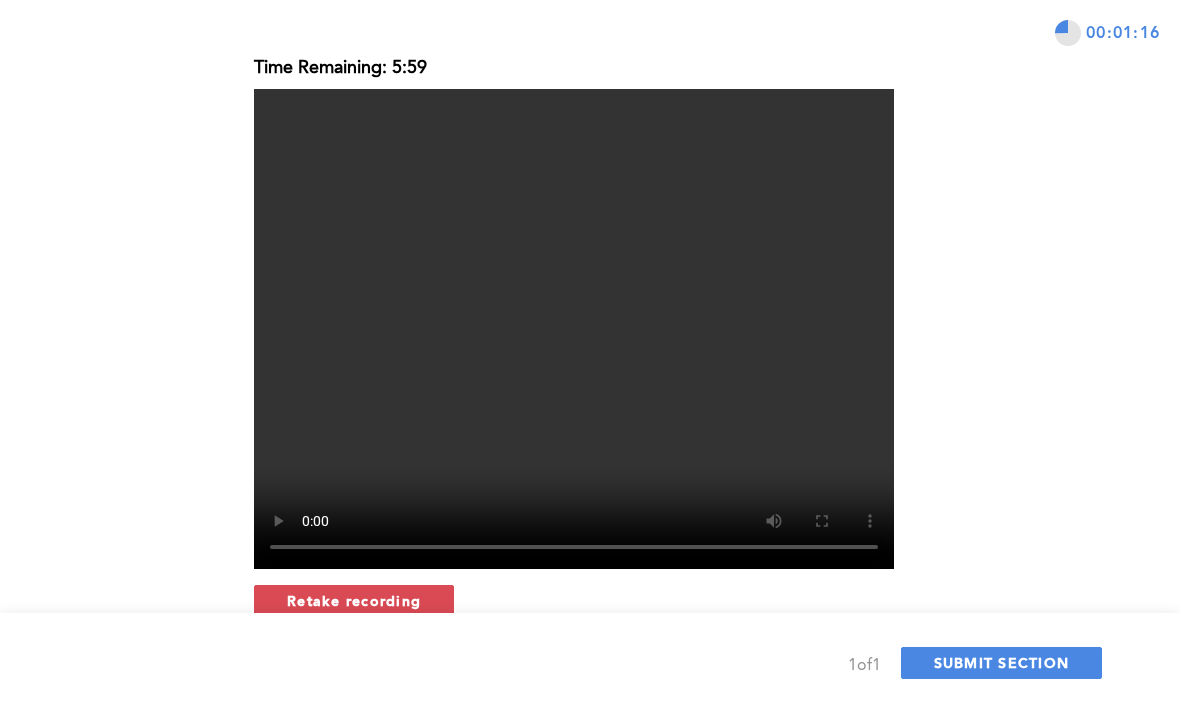 click on "SUBMIT SECTION" at bounding box center [1002, 663] 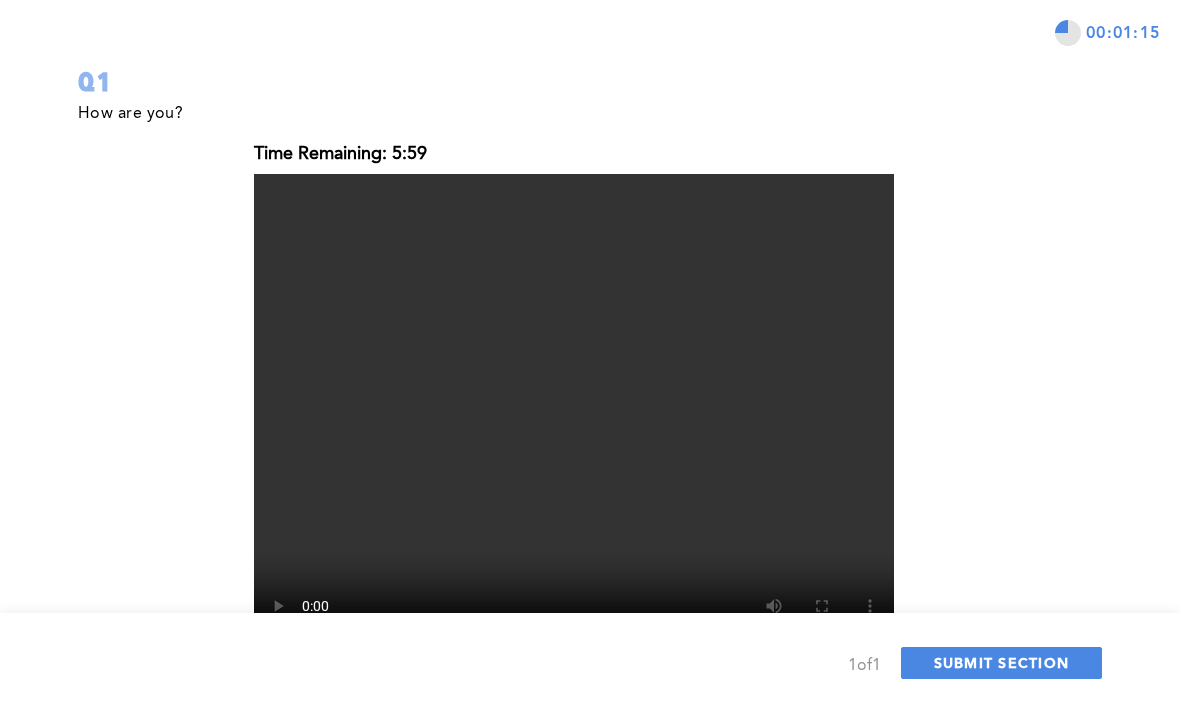 click on "Yes, Complete Section" at bounding box center (168, -32) 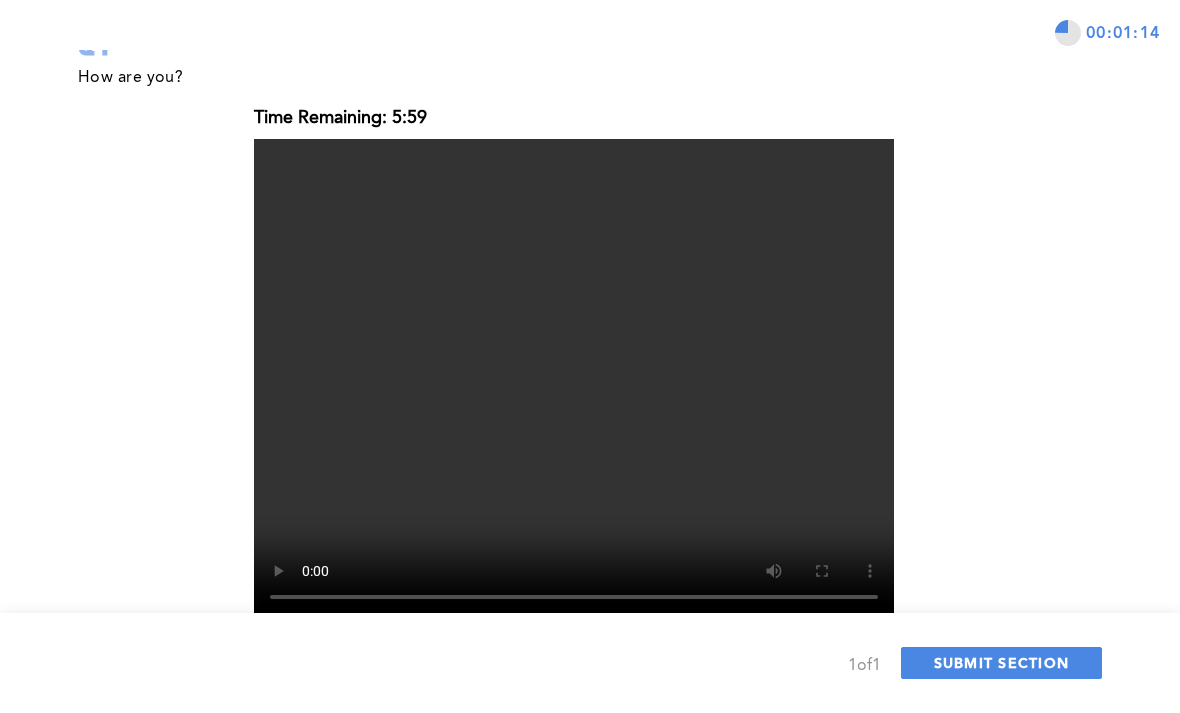 scroll, scrollTop: 0, scrollLeft: 0, axis: both 